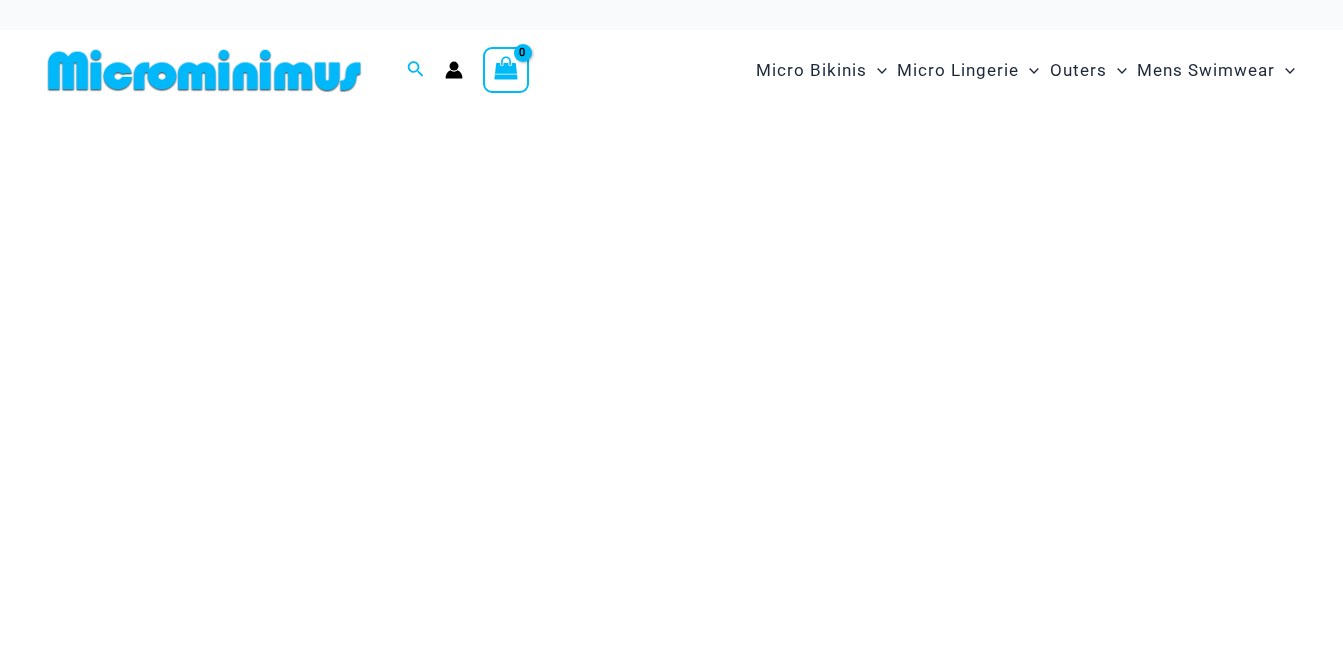 scroll, scrollTop: 0, scrollLeft: 0, axis: both 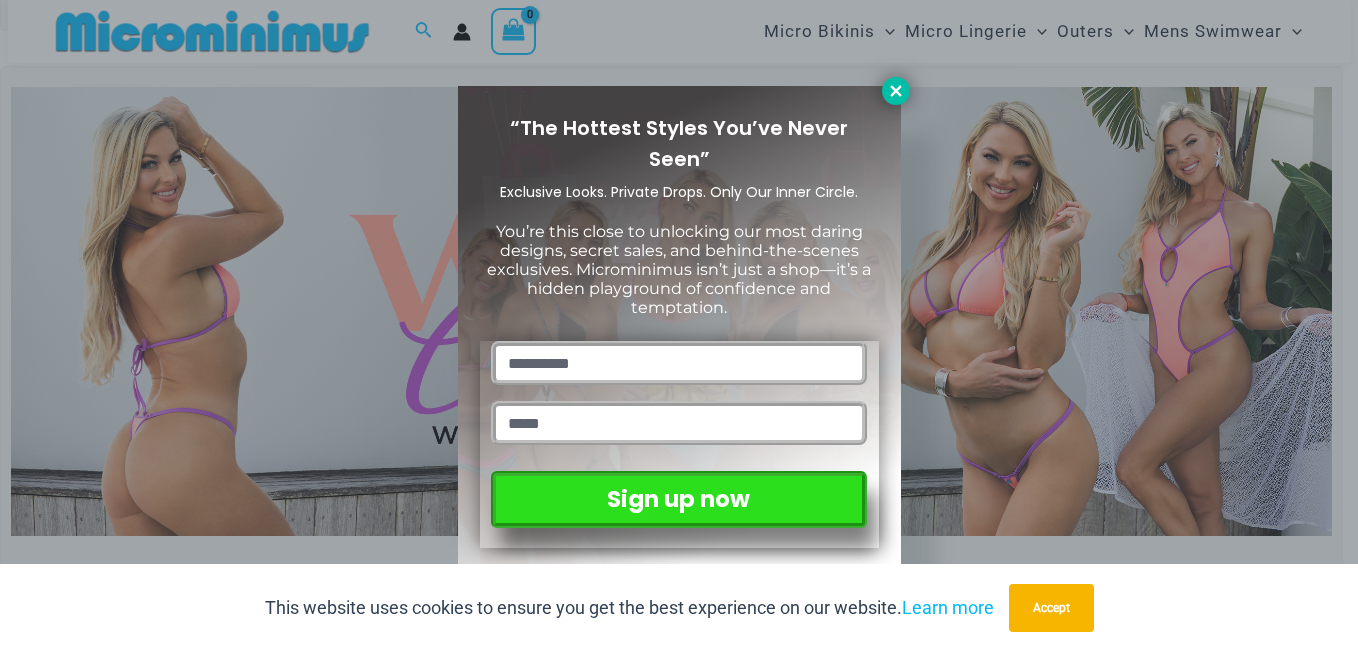 click at bounding box center [896, 91] 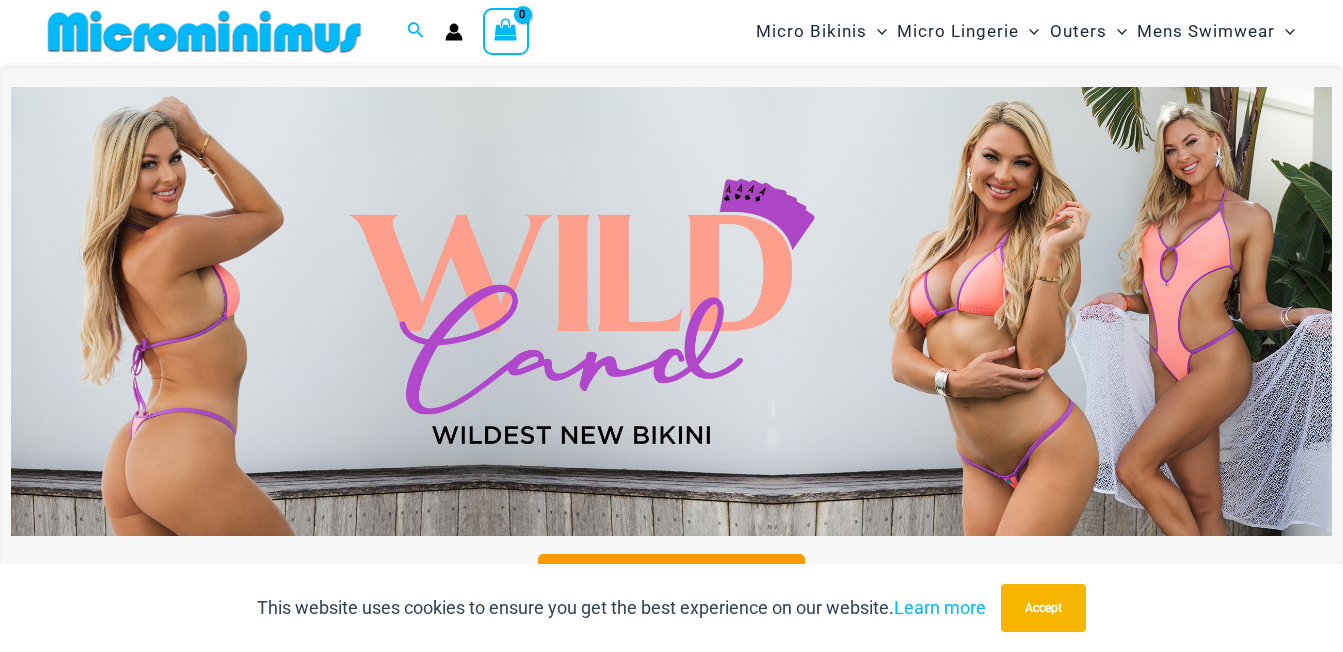 scroll, scrollTop: 1123, scrollLeft: 0, axis: vertical 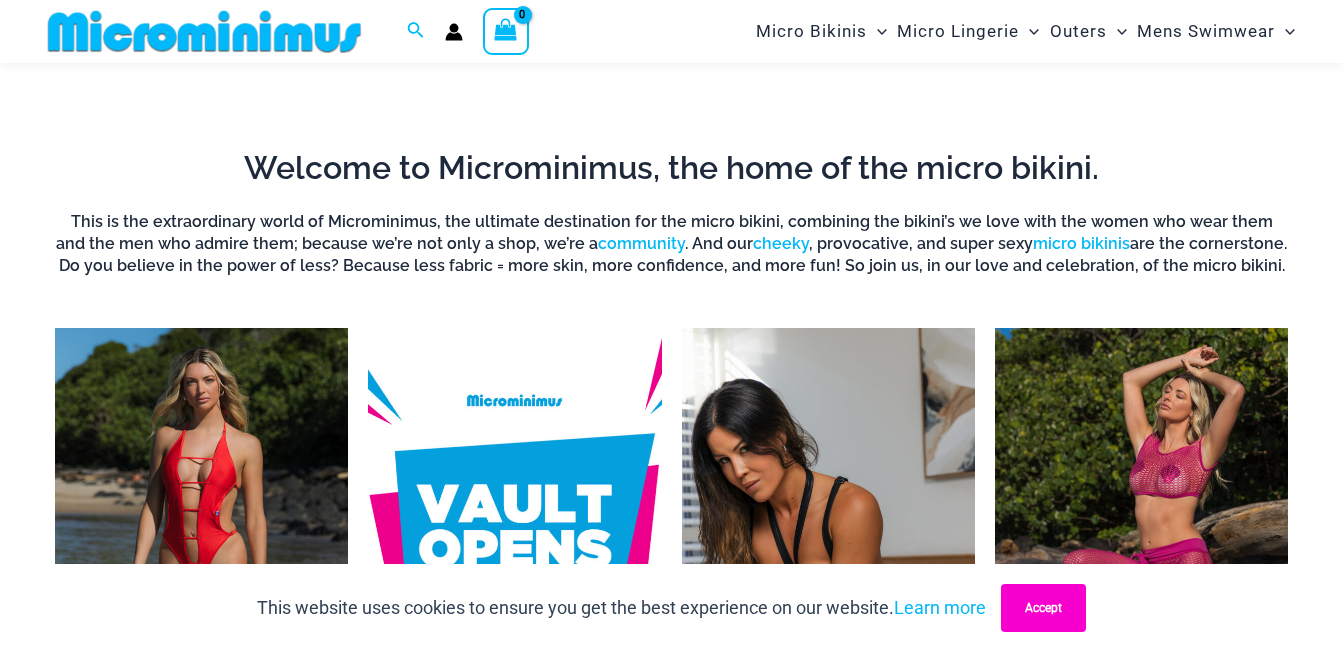 click on "Accept" at bounding box center (1043, 608) 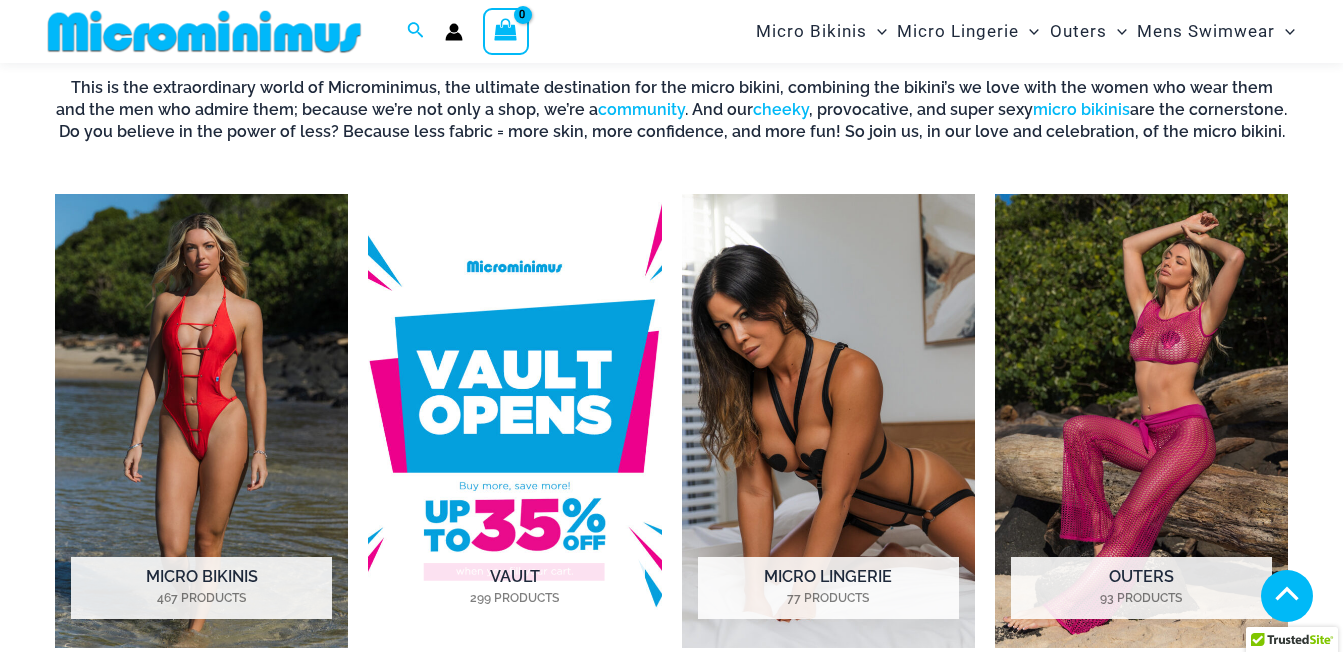 scroll, scrollTop: 1323, scrollLeft: 0, axis: vertical 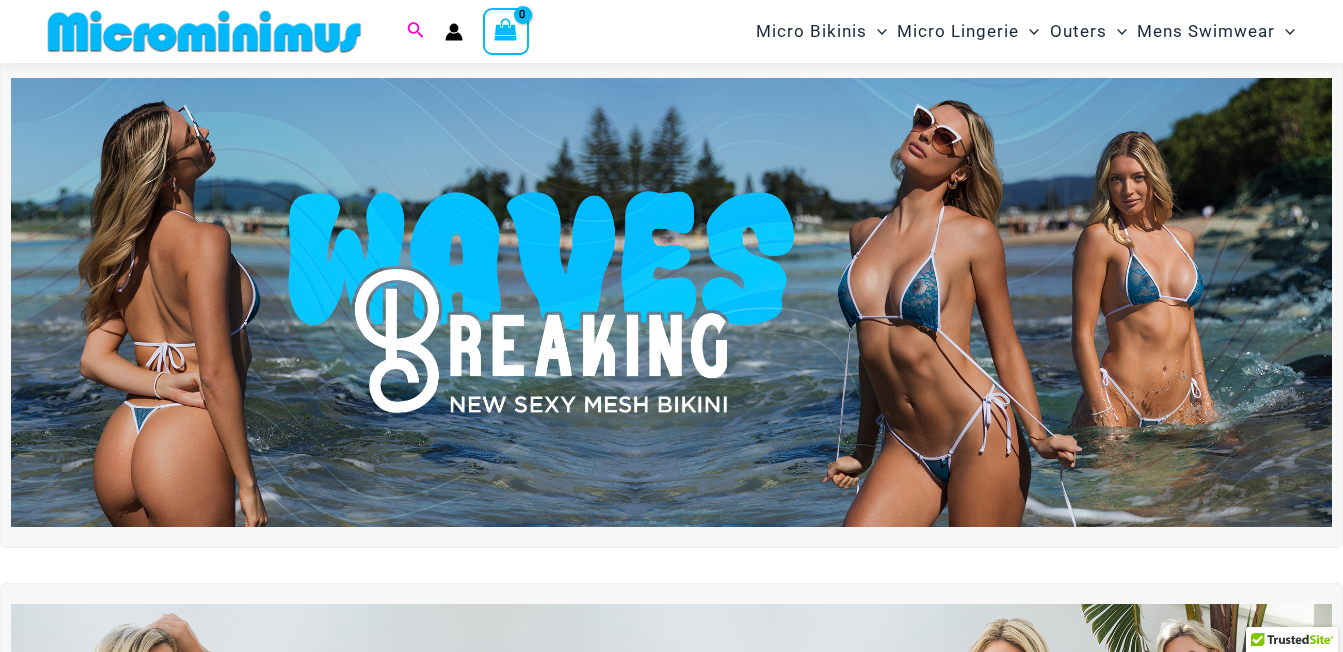 click 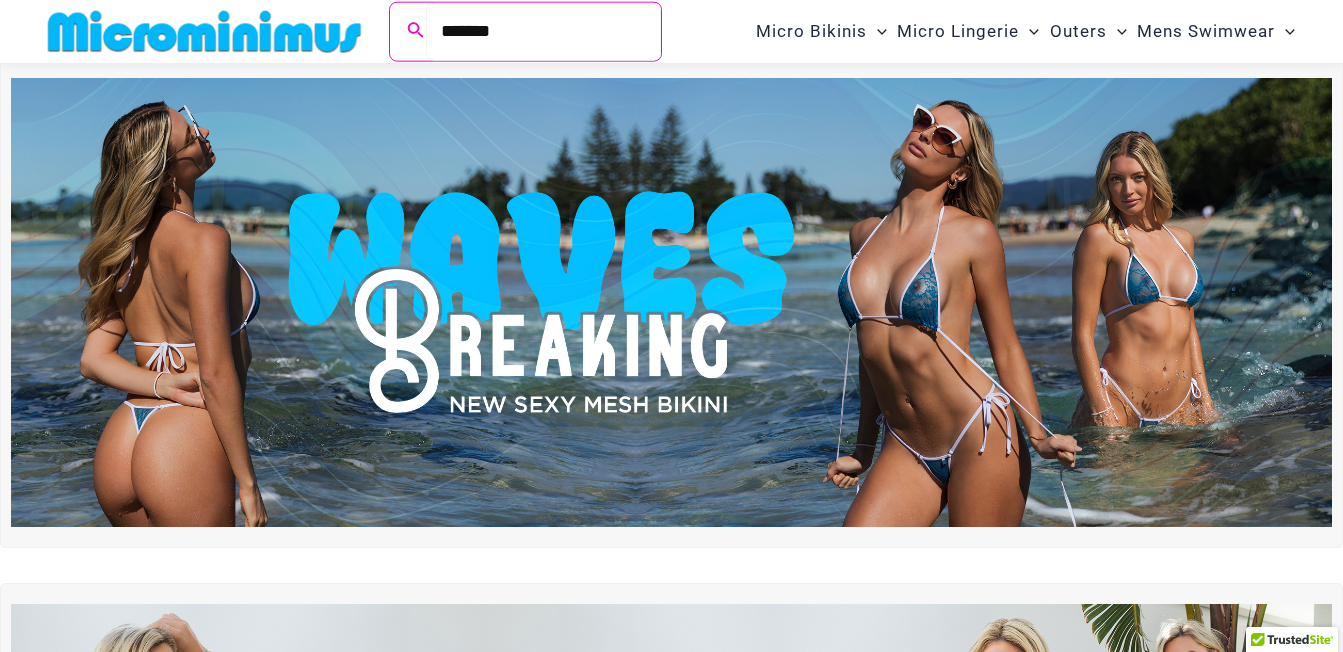 type on "*******" 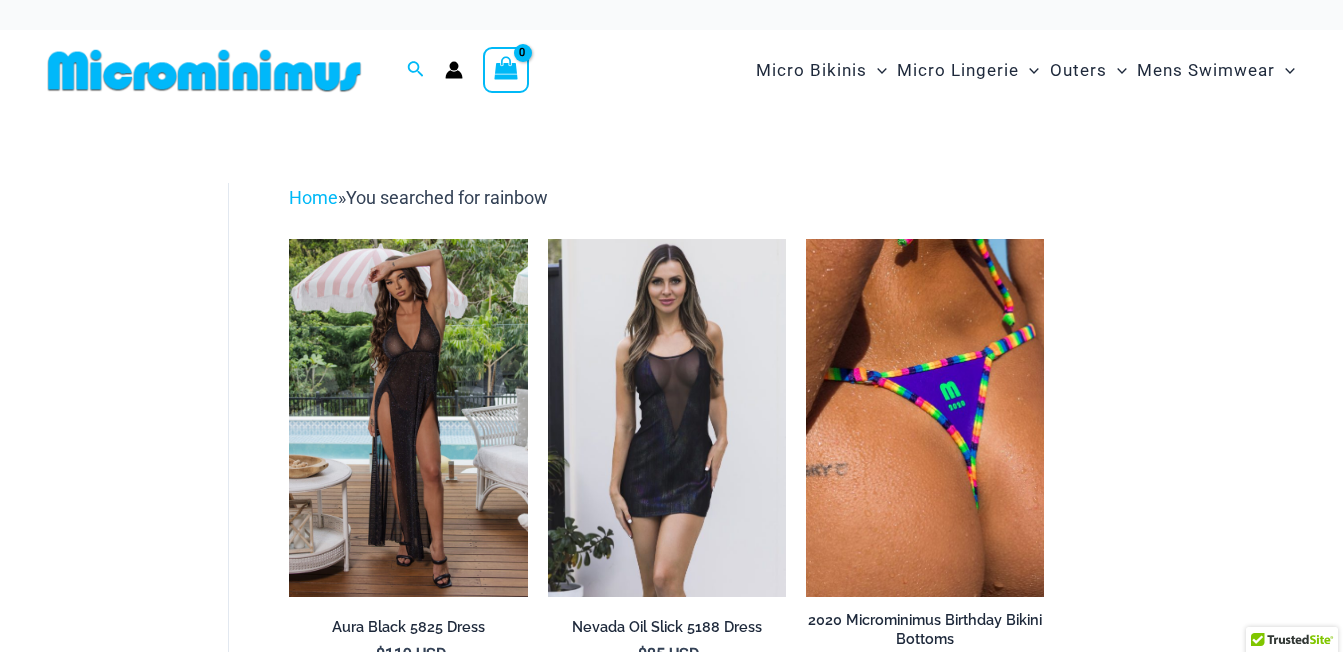scroll, scrollTop: 0, scrollLeft: 0, axis: both 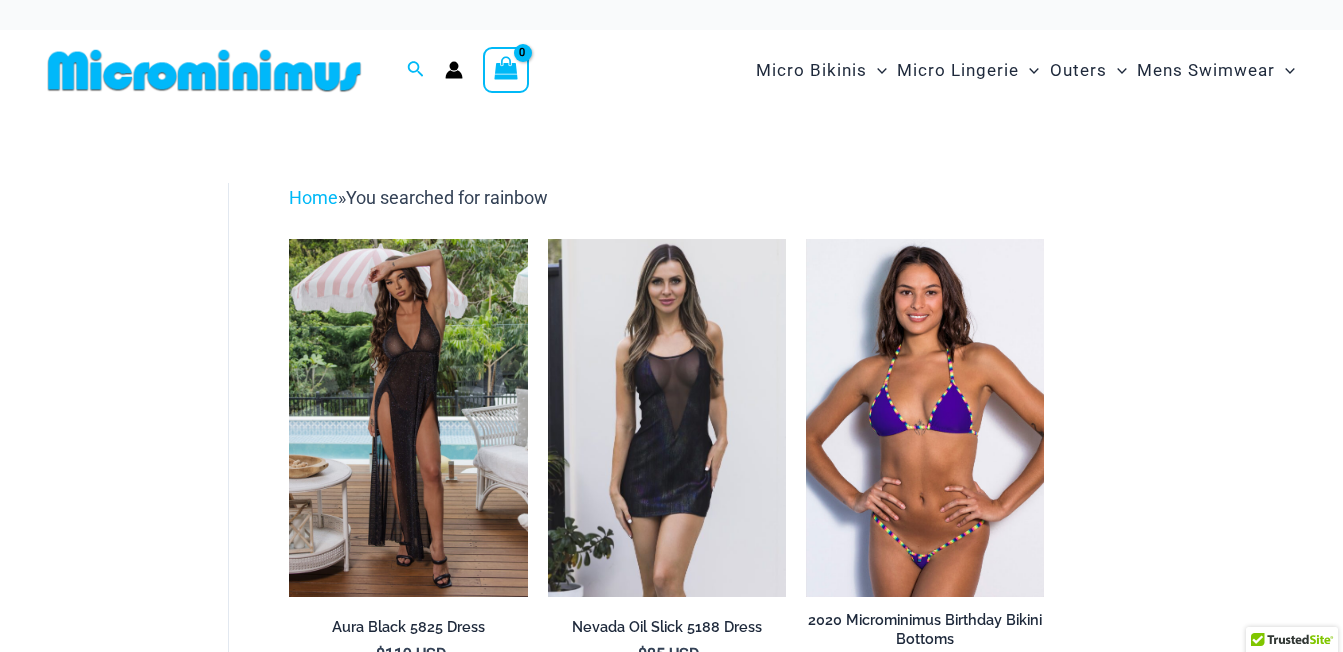 click at bounding box center (925, 417) 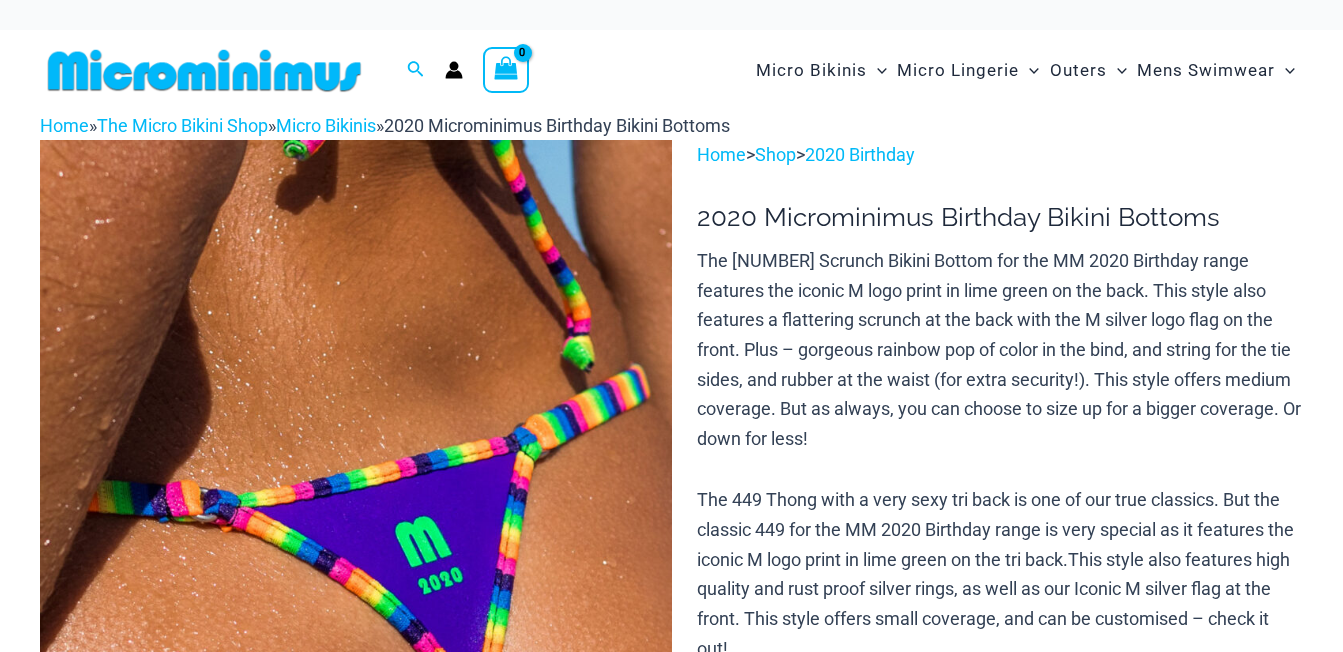 scroll, scrollTop: 0, scrollLeft: 0, axis: both 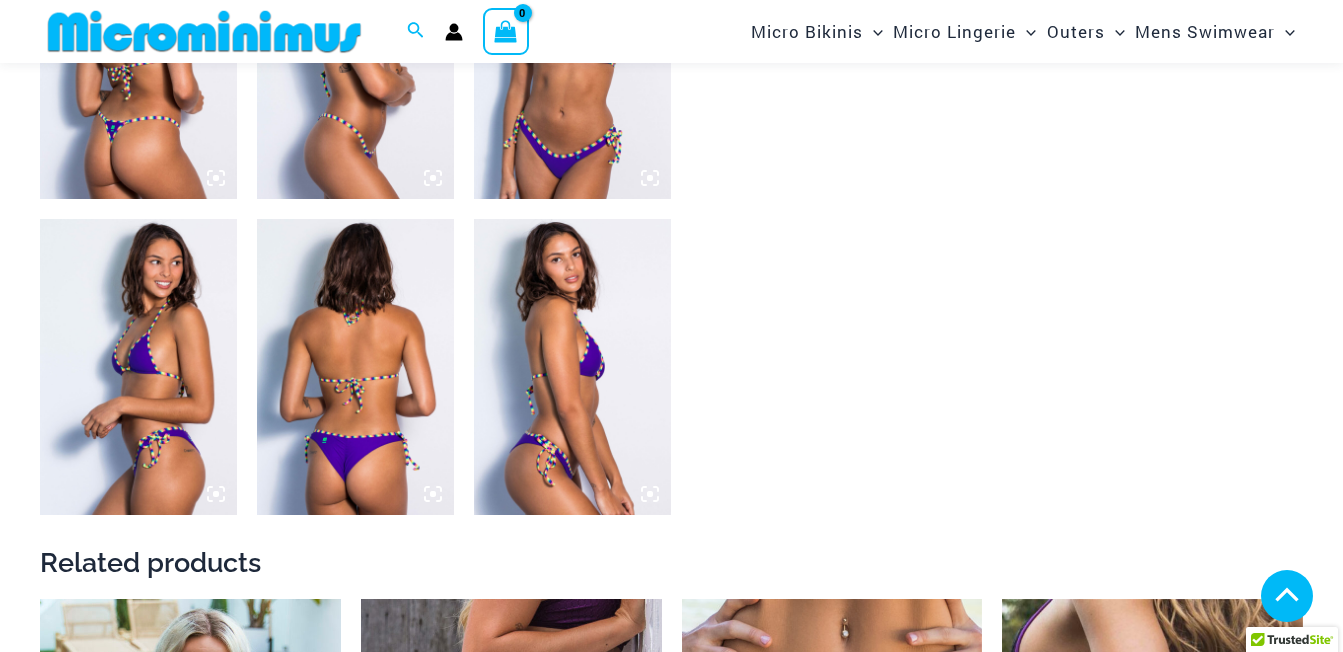 click 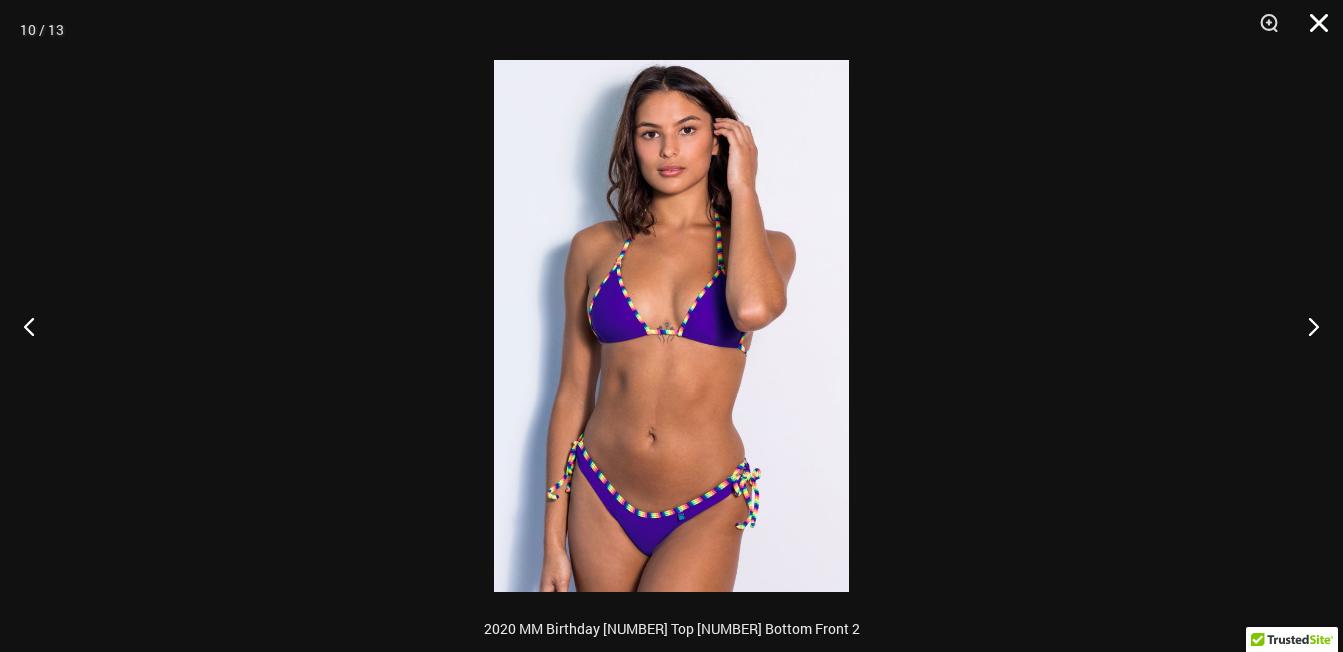 click at bounding box center (1312, 30) 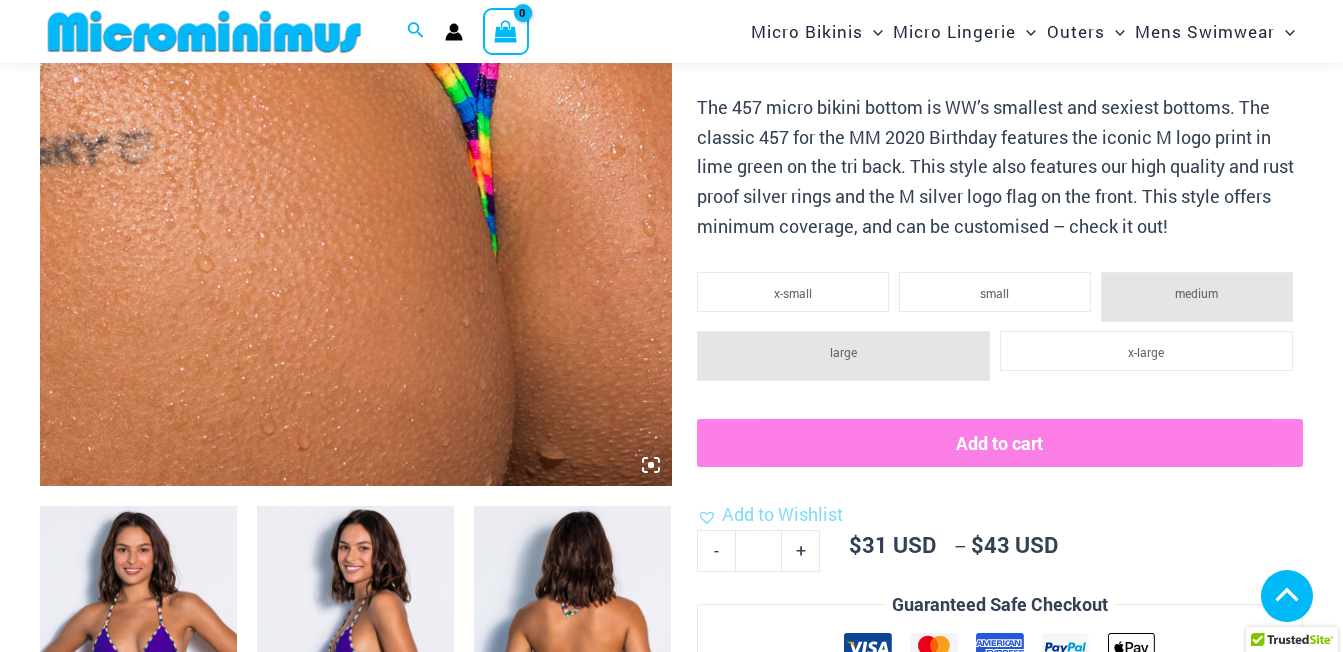 scroll, scrollTop: 610, scrollLeft: 0, axis: vertical 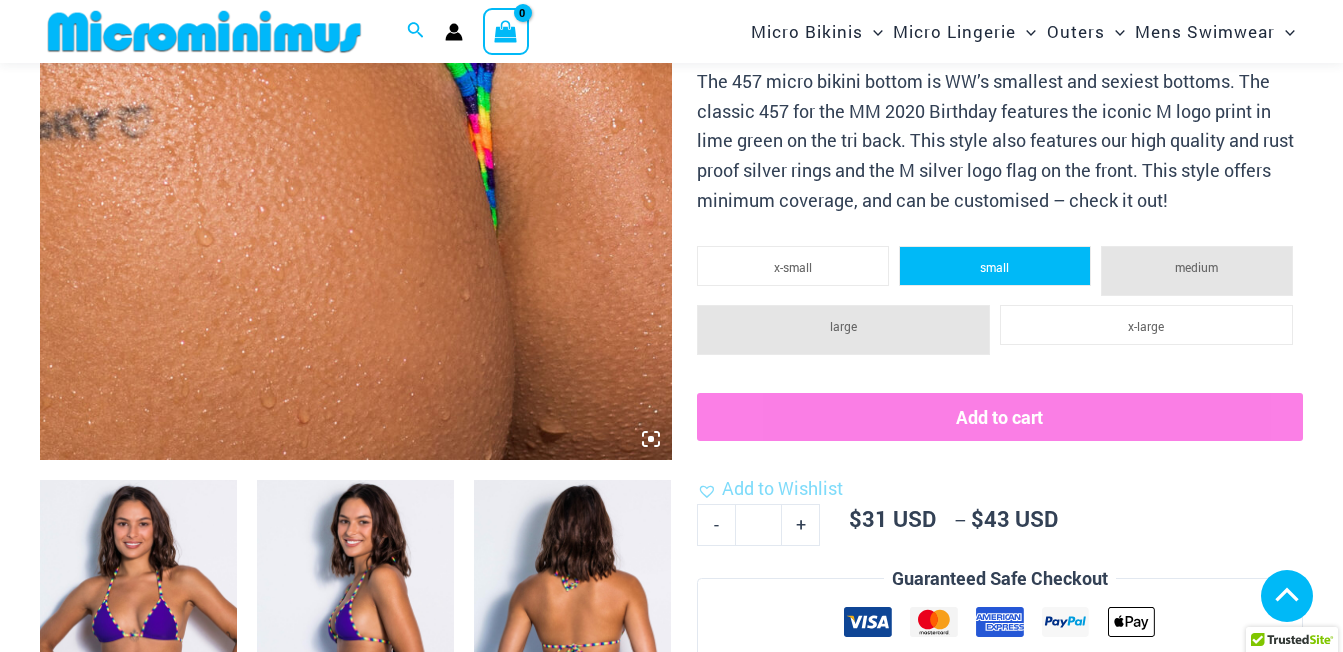 click on "small" 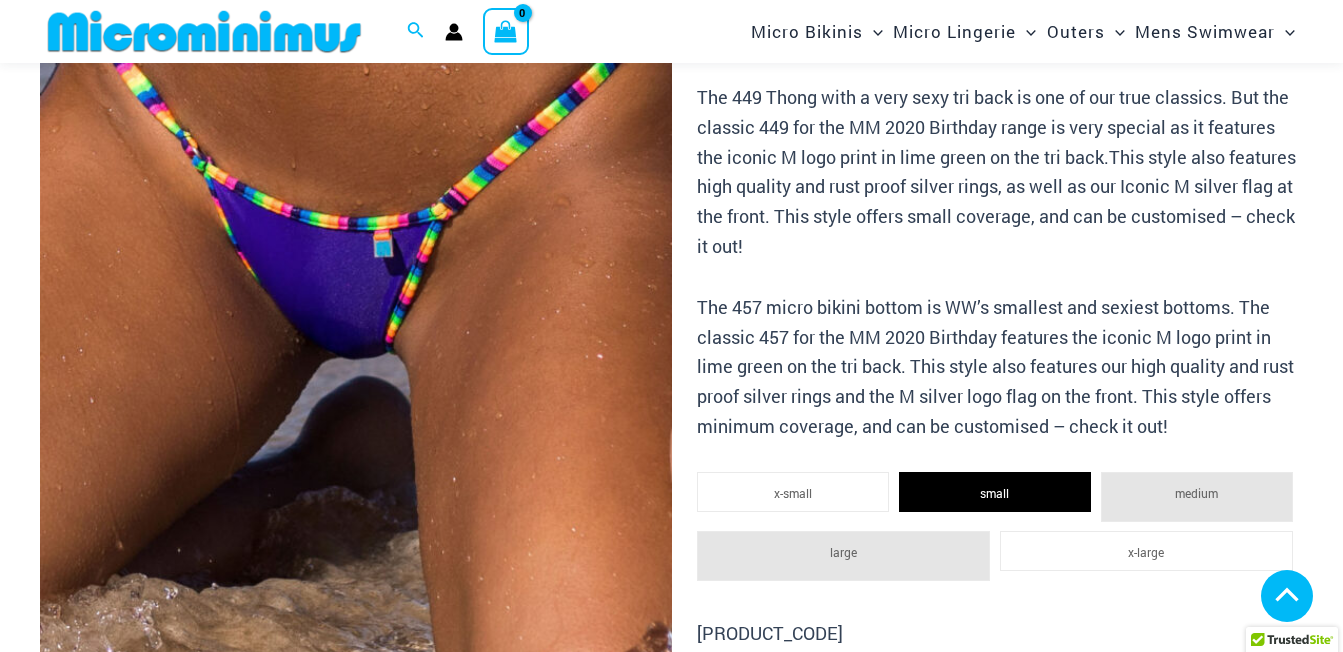 scroll, scrollTop: 317, scrollLeft: 0, axis: vertical 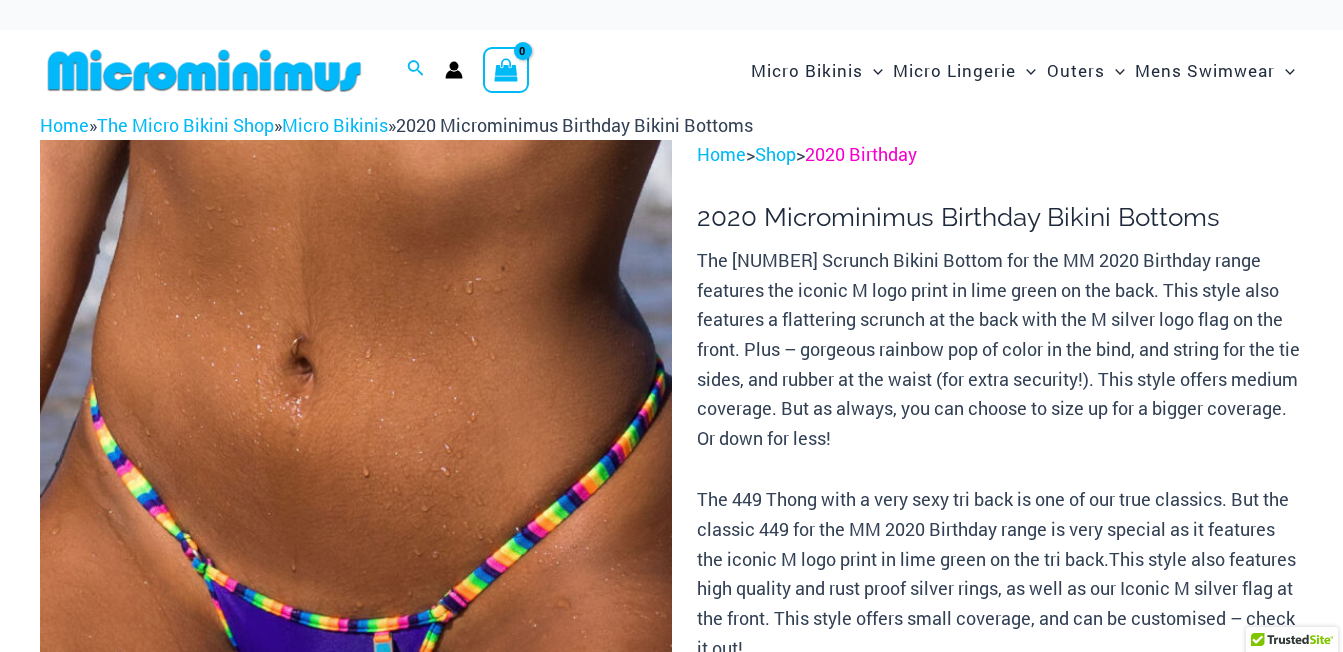click on "2020 Birthday" 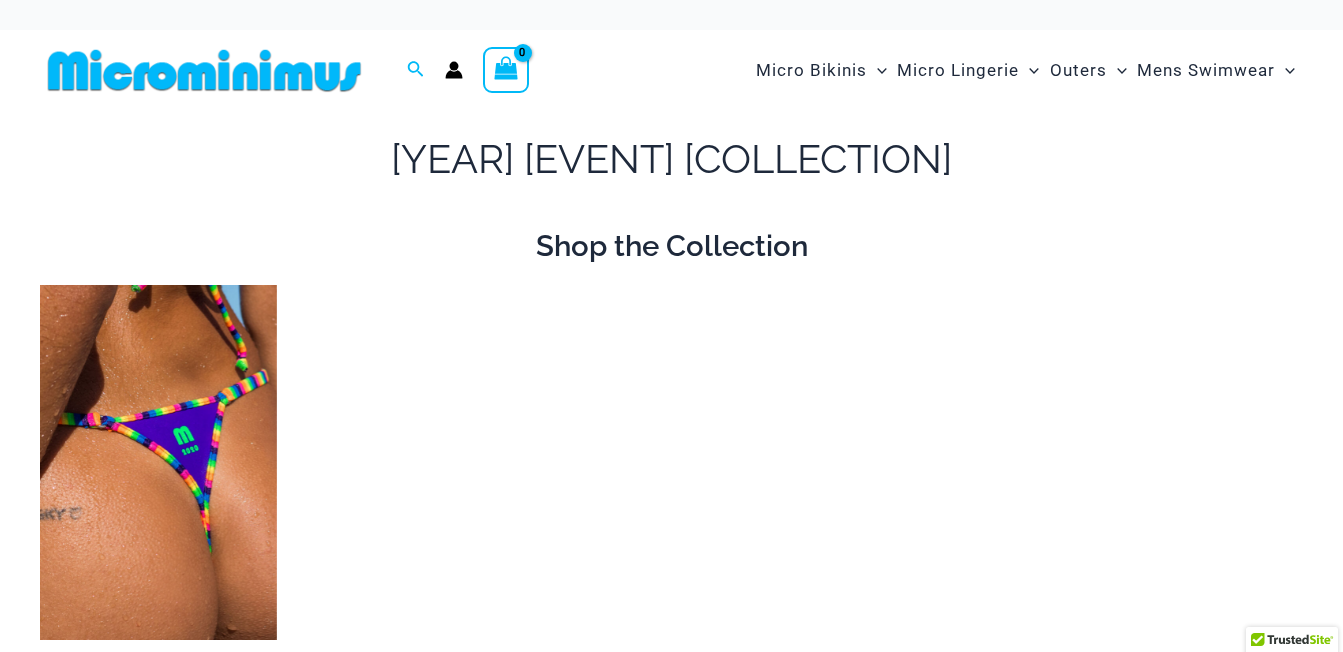 scroll, scrollTop: 0, scrollLeft: 0, axis: both 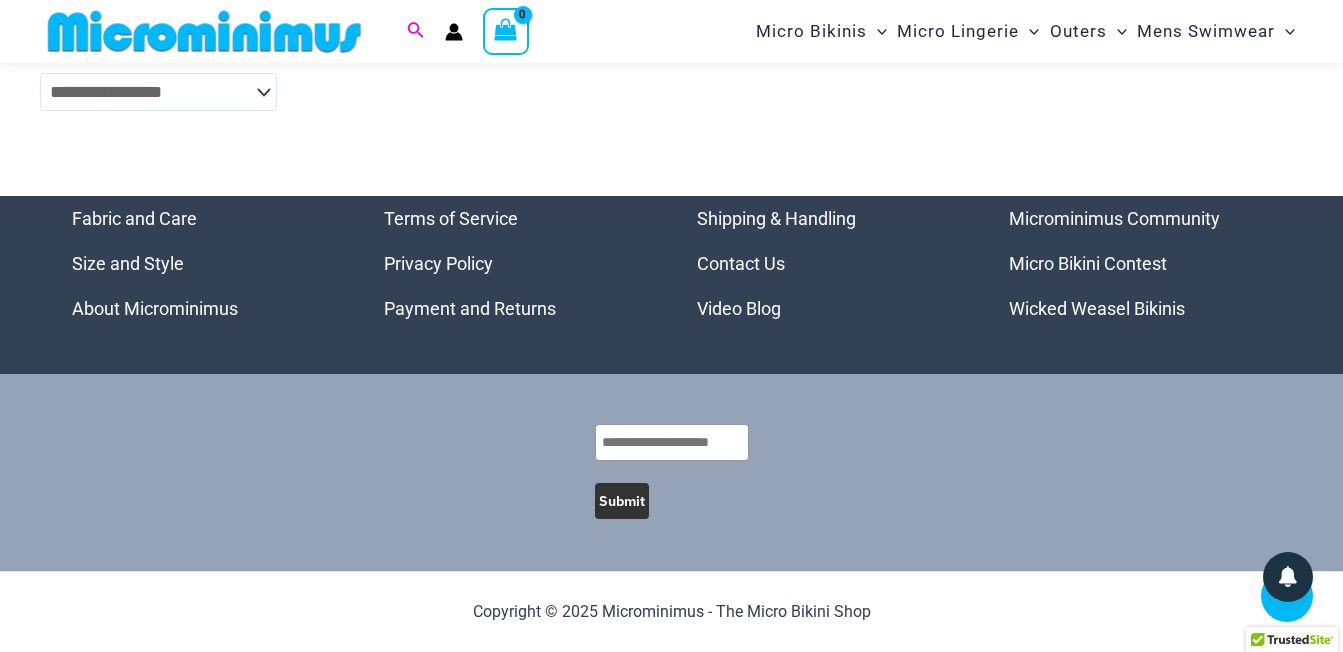 click 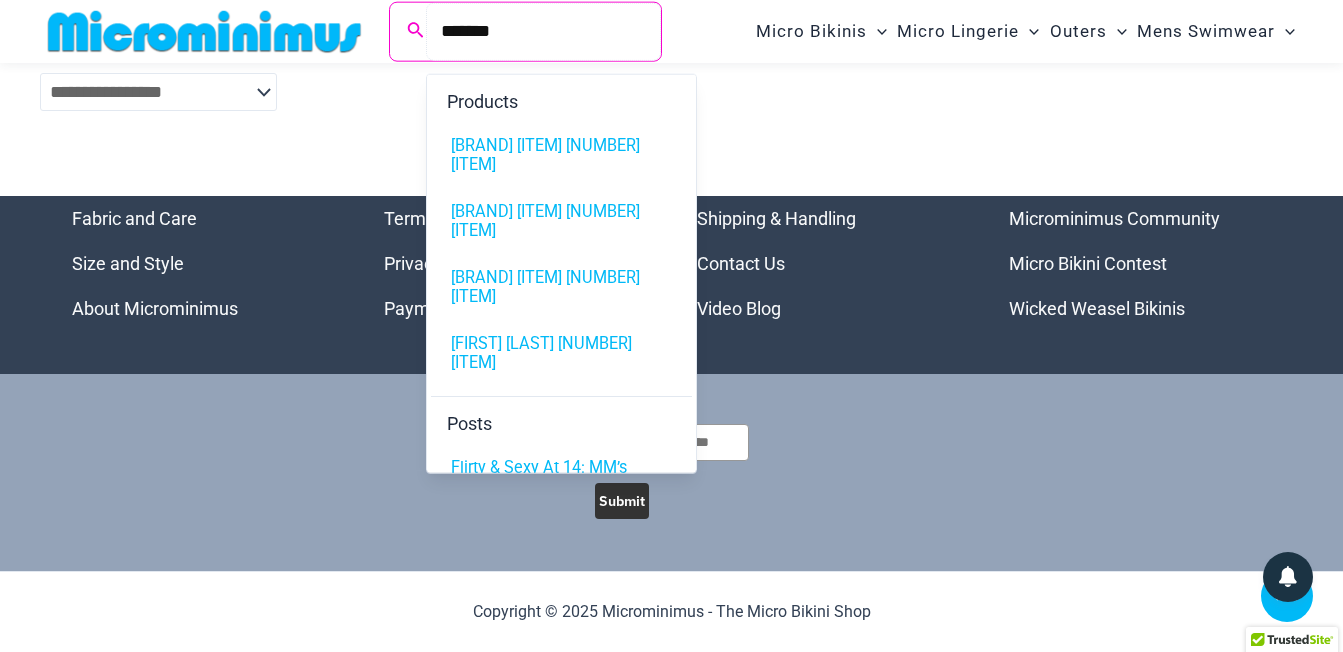 type on "*******" 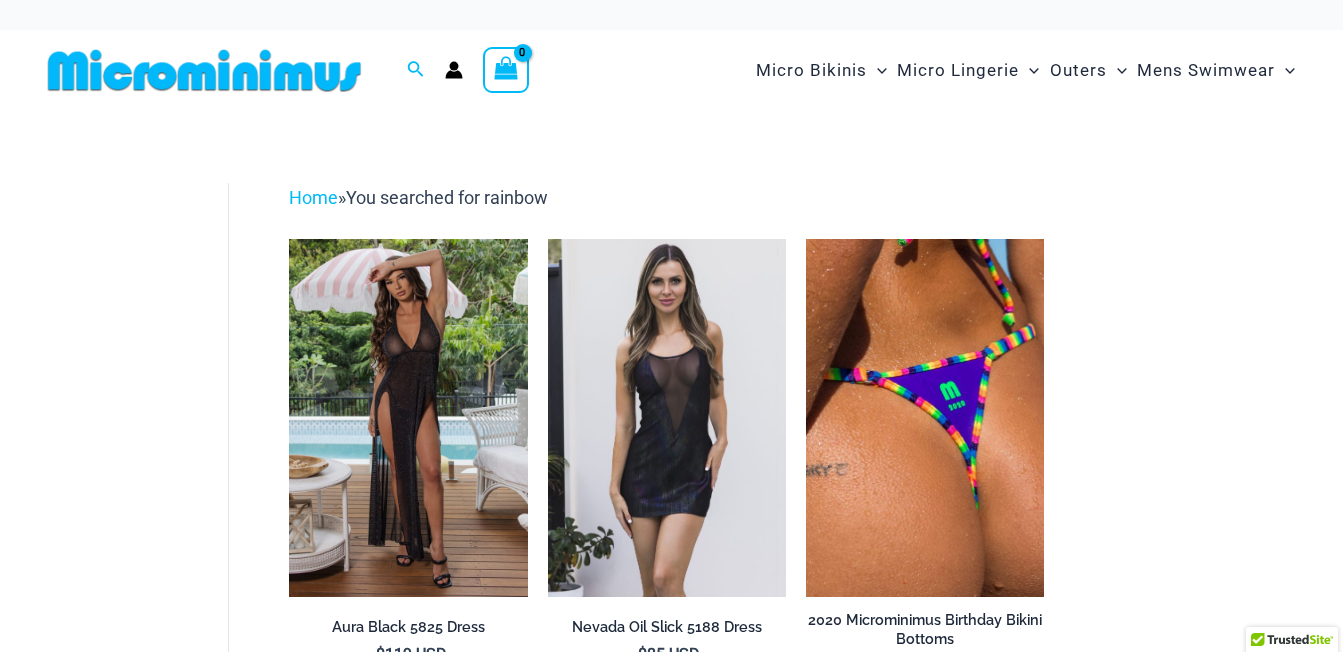 scroll, scrollTop: 0, scrollLeft: 0, axis: both 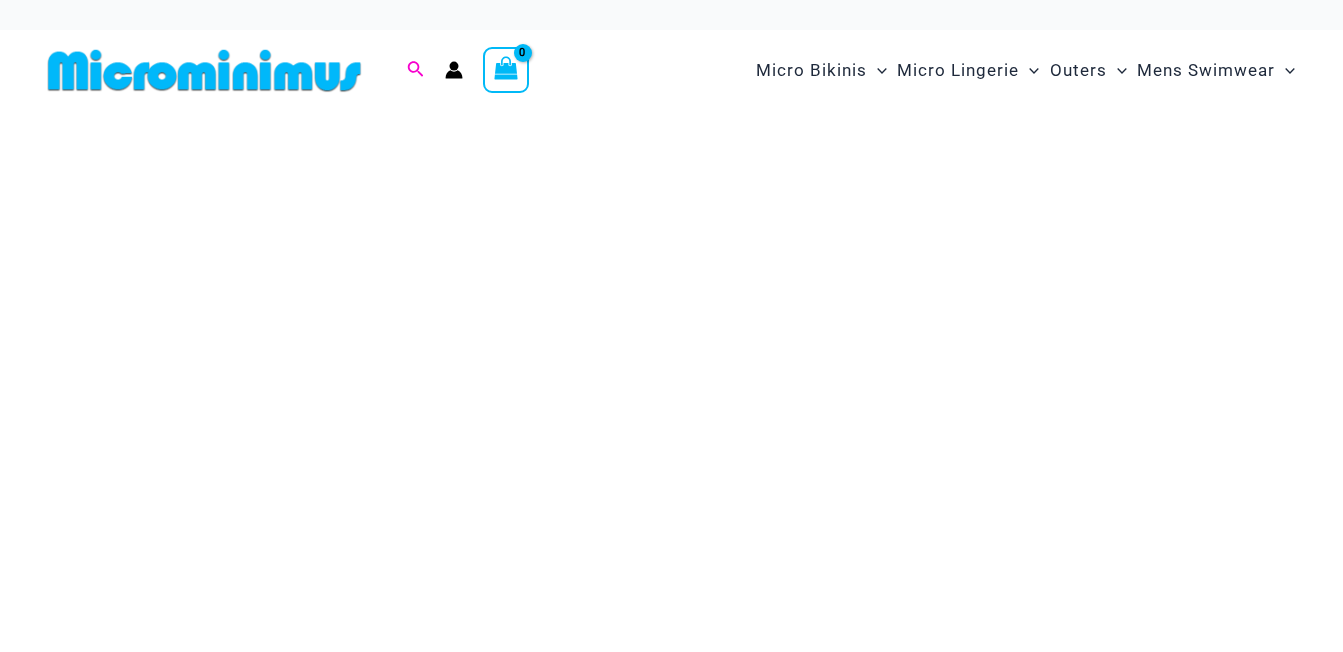 click 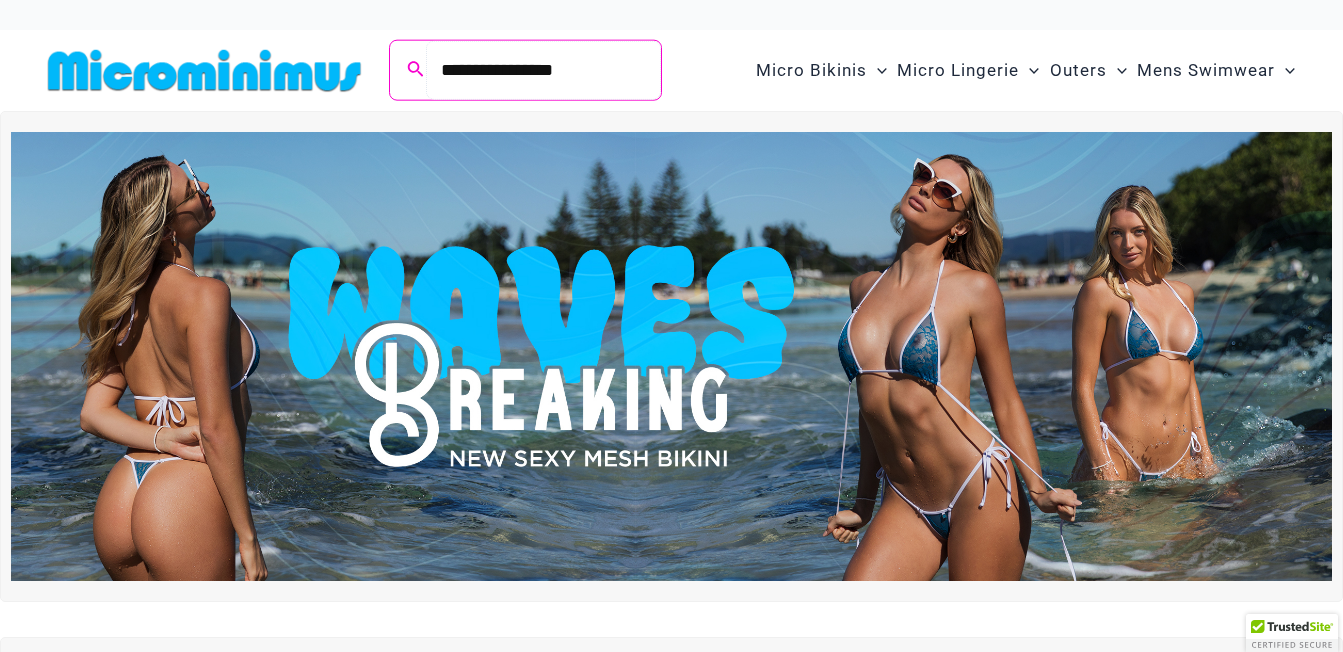 type on "**********" 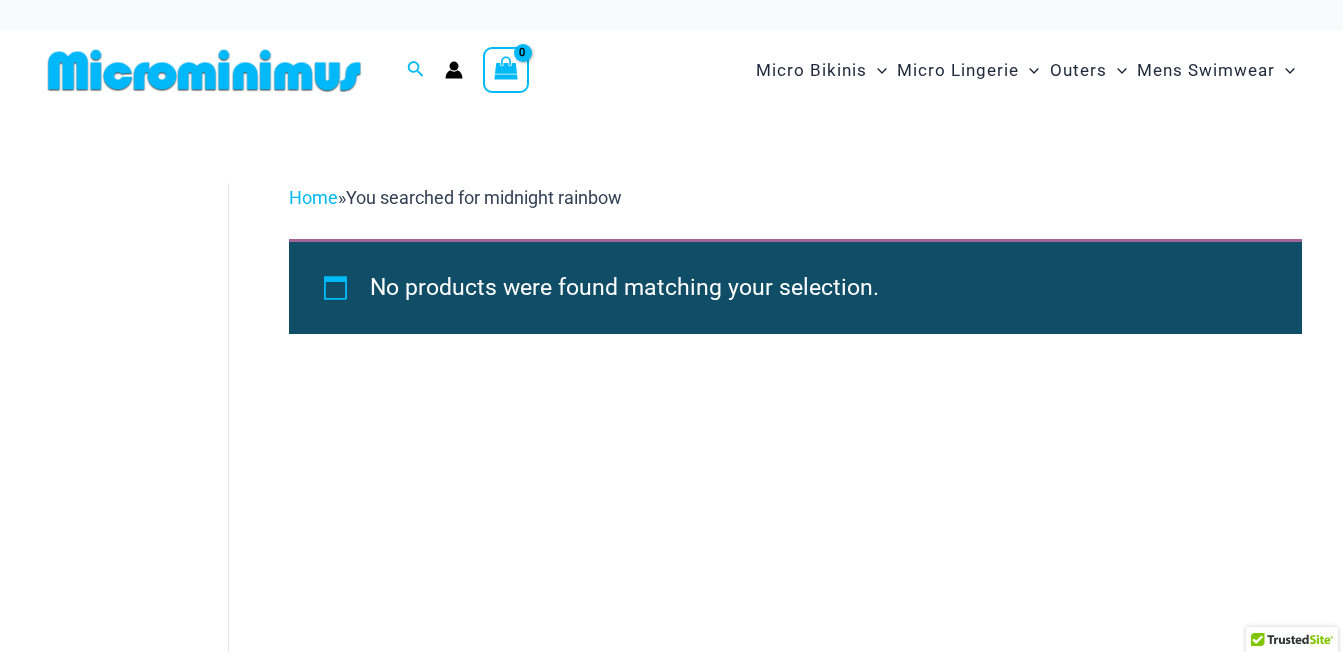 scroll, scrollTop: 0, scrollLeft: 0, axis: both 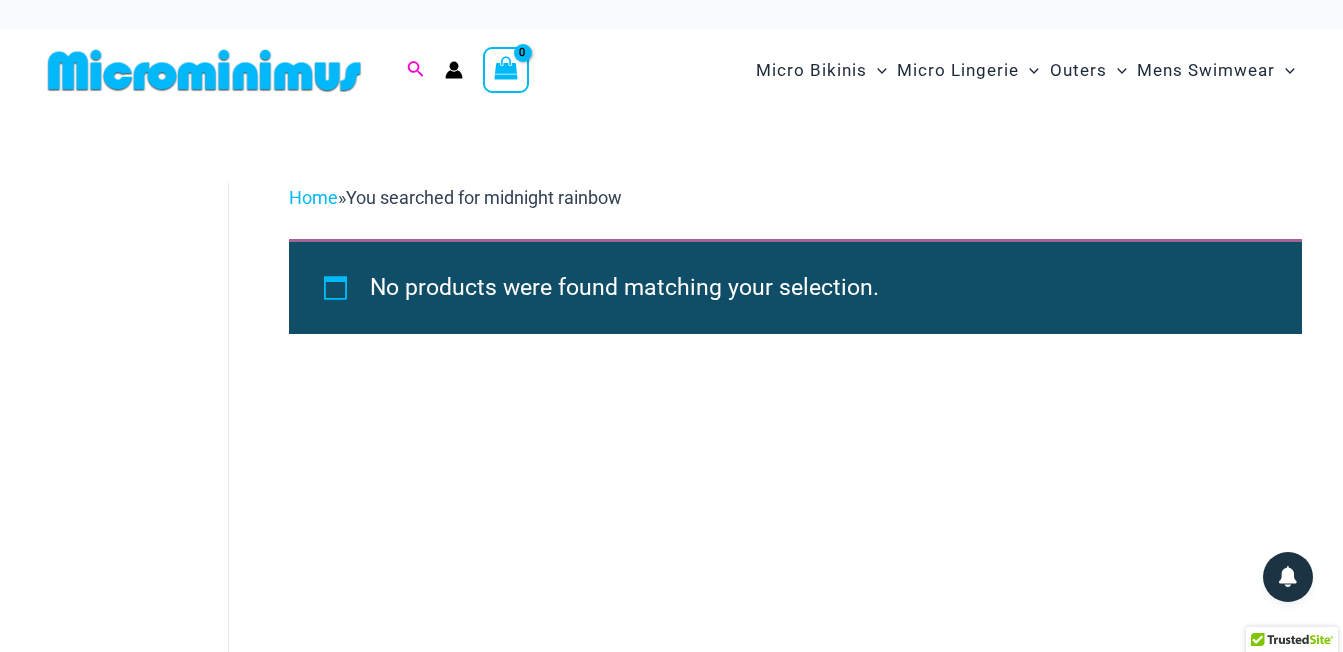 click 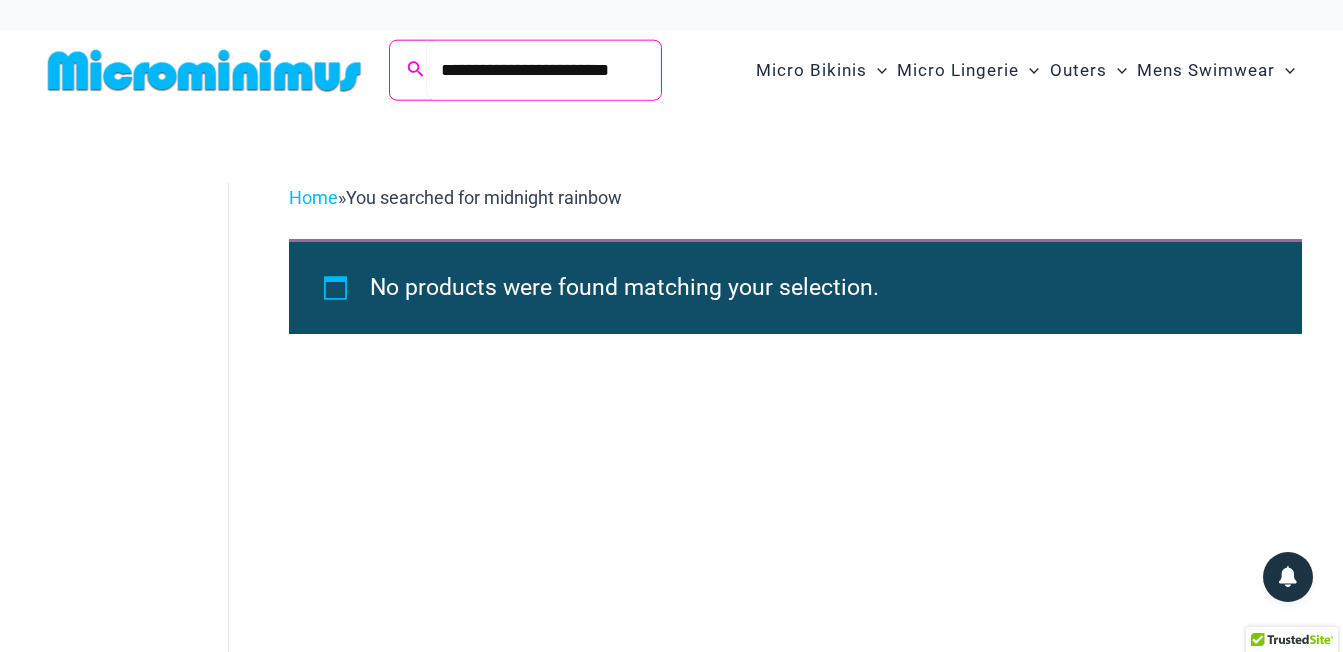 scroll, scrollTop: 0, scrollLeft: 0, axis: both 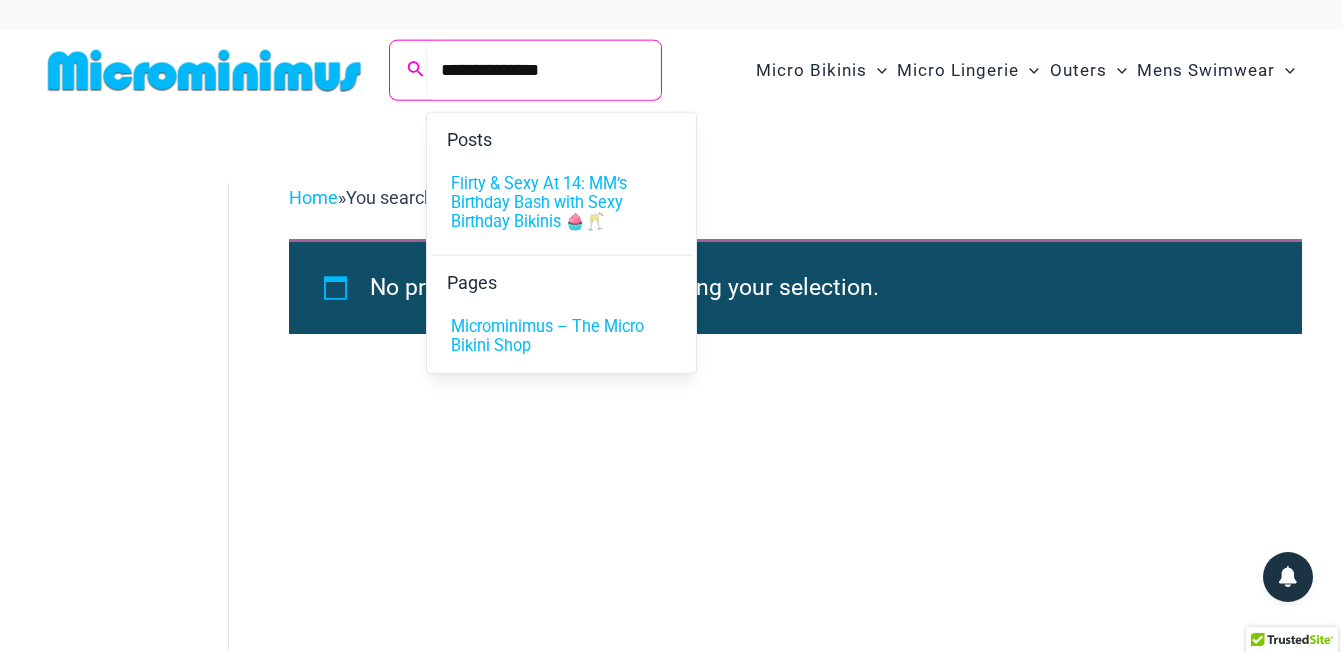 type on "**********" 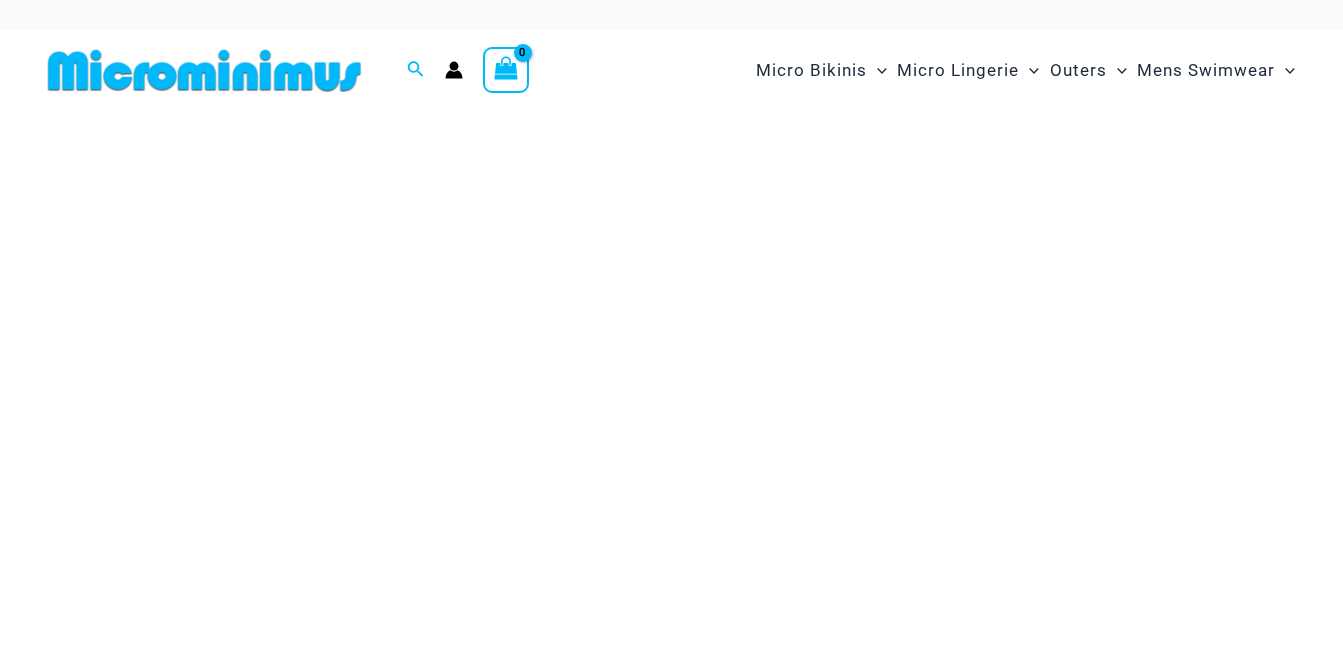 scroll, scrollTop: 0, scrollLeft: 0, axis: both 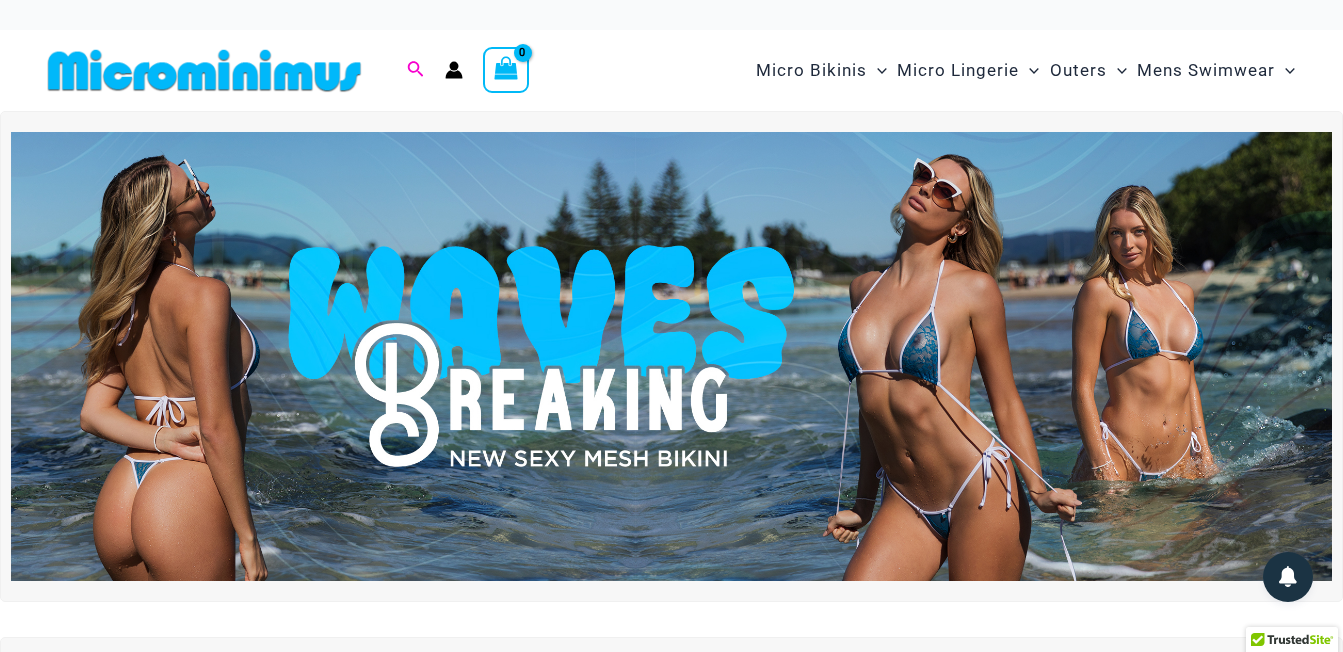 click 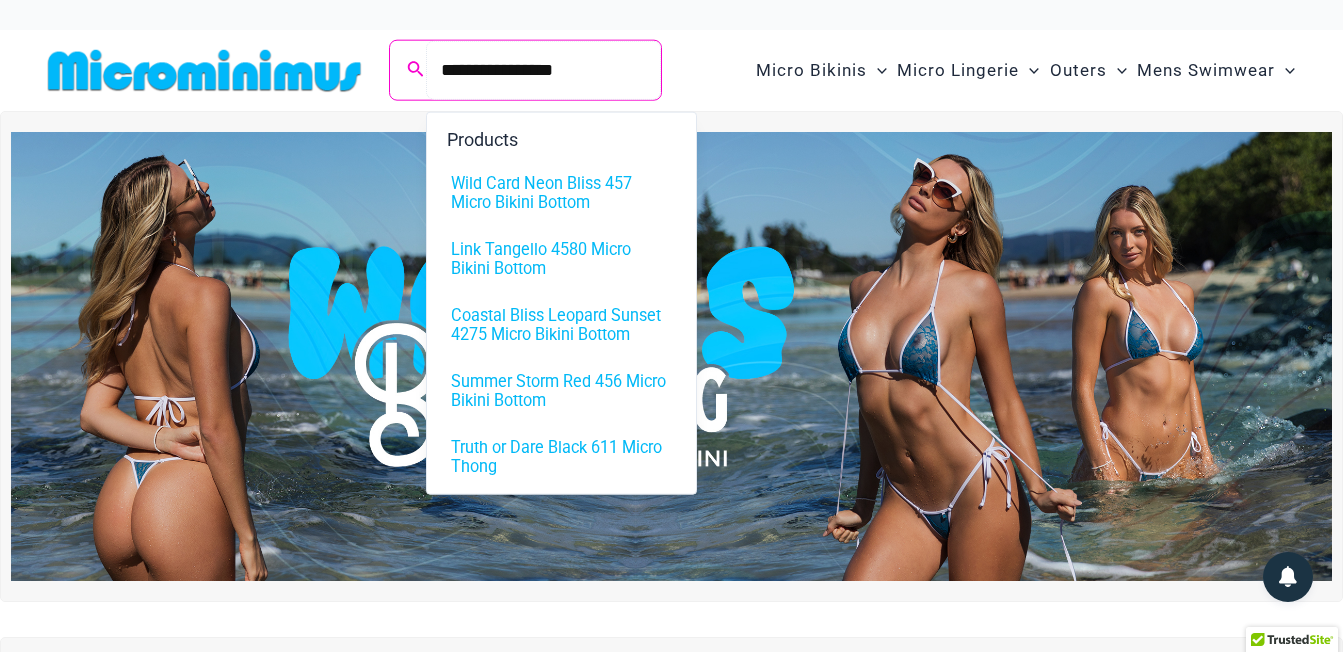type on "**********" 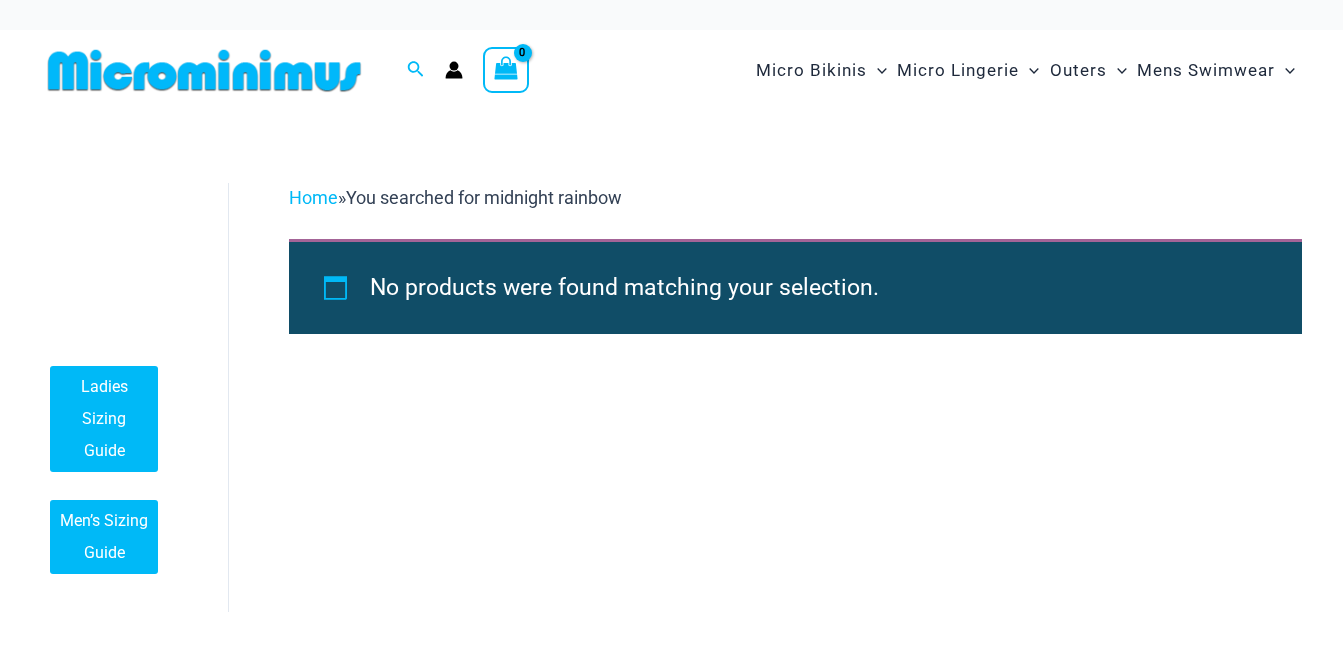 scroll, scrollTop: 0, scrollLeft: 0, axis: both 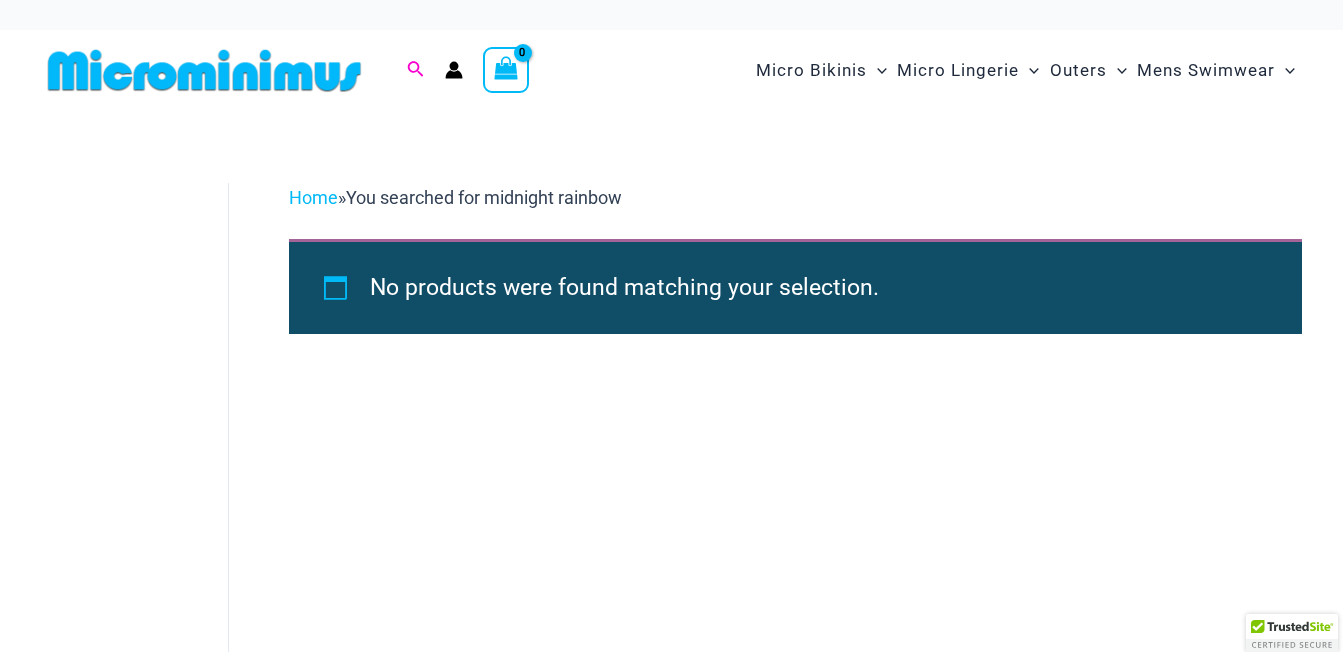 click 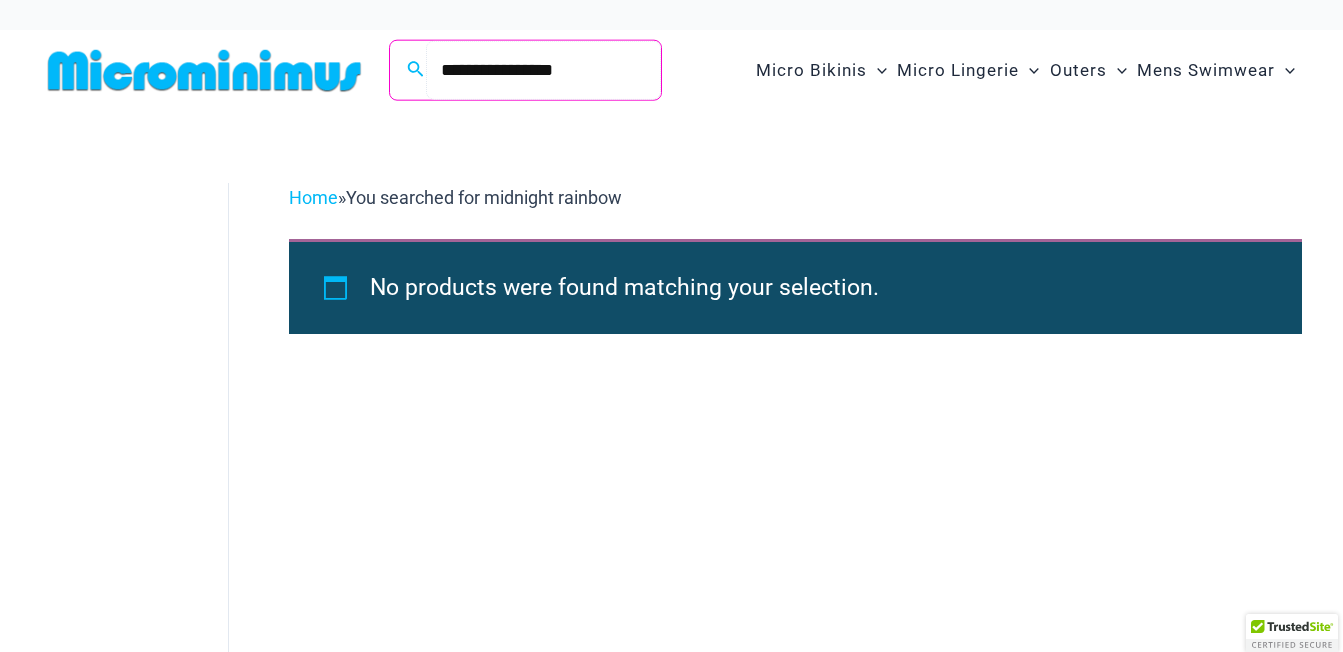 click on "**********" at bounding box center [543, 70] 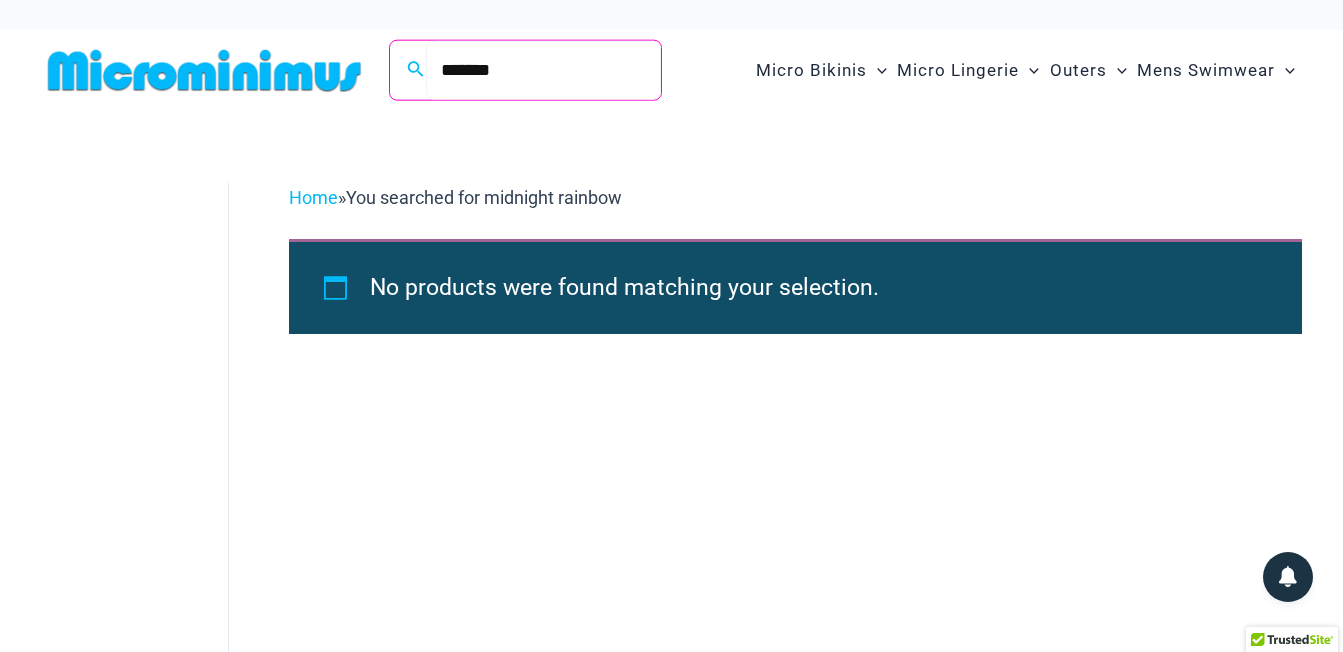 type on "*******" 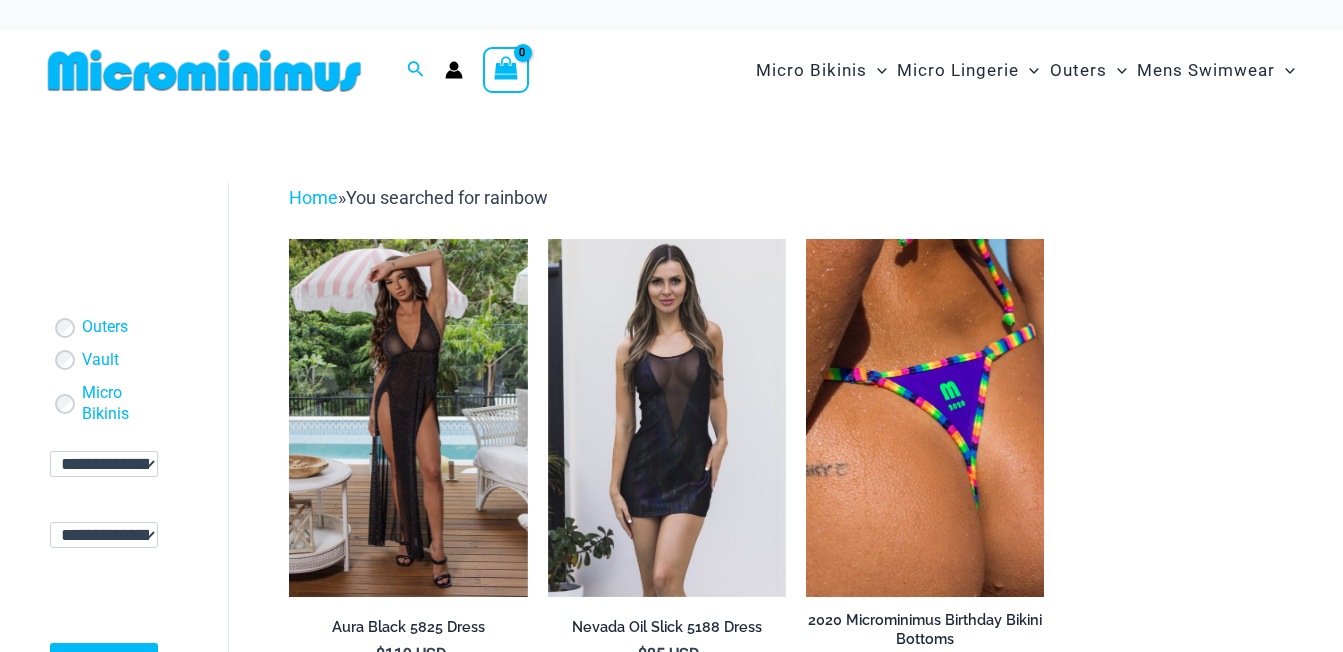 scroll, scrollTop: 0, scrollLeft: 0, axis: both 